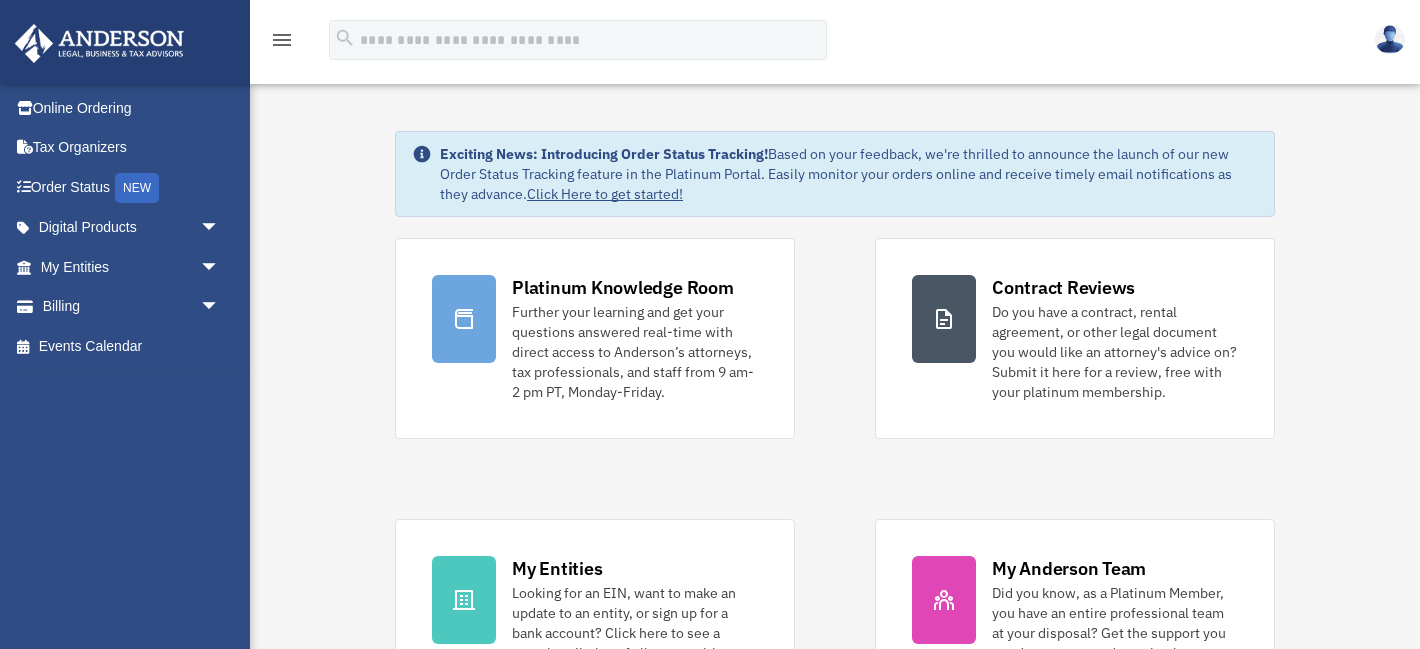 scroll, scrollTop: 0, scrollLeft: 0, axis: both 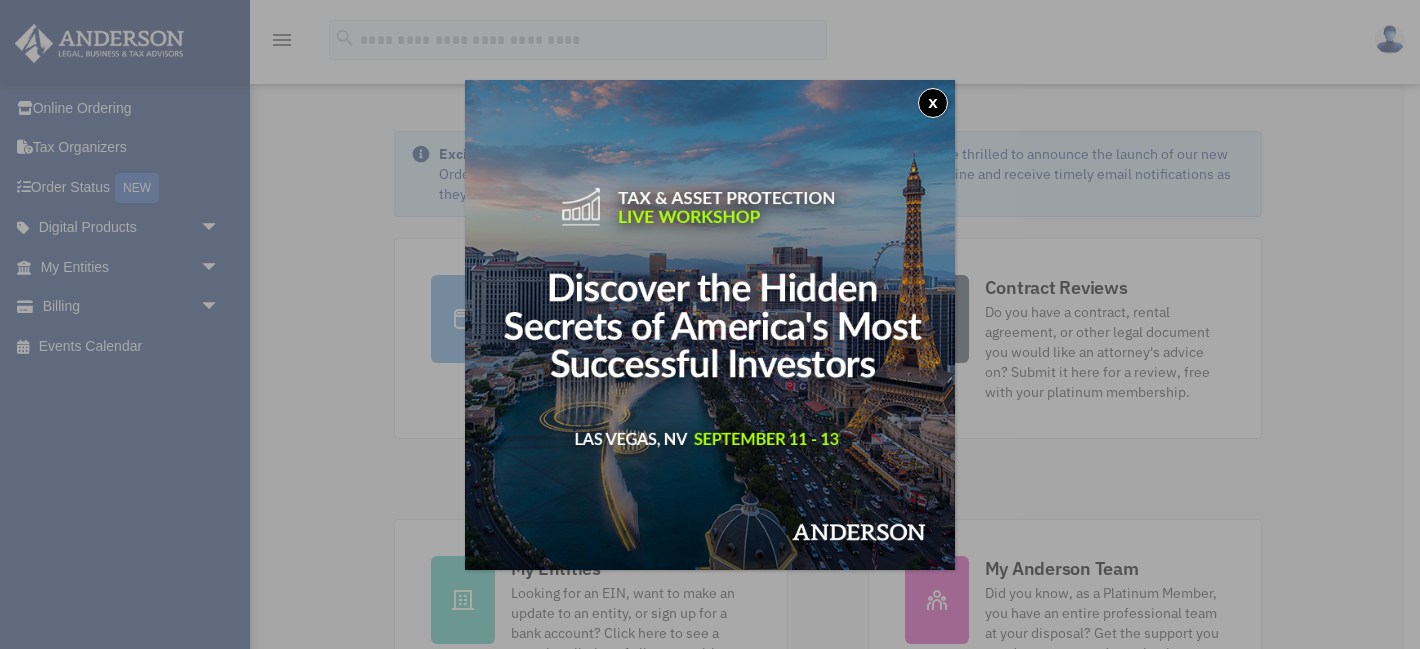 click on "x" at bounding box center [933, 103] 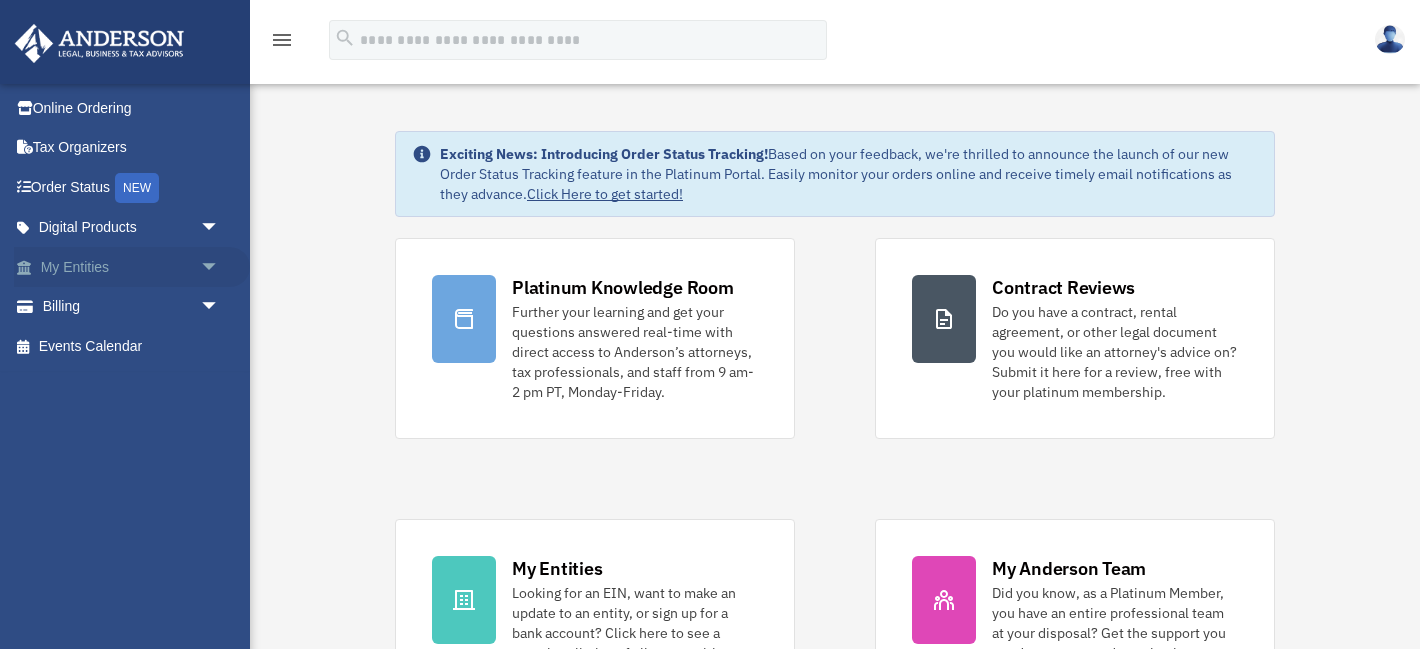 click on "My Entities arrow_drop_down" at bounding box center (132, 267) 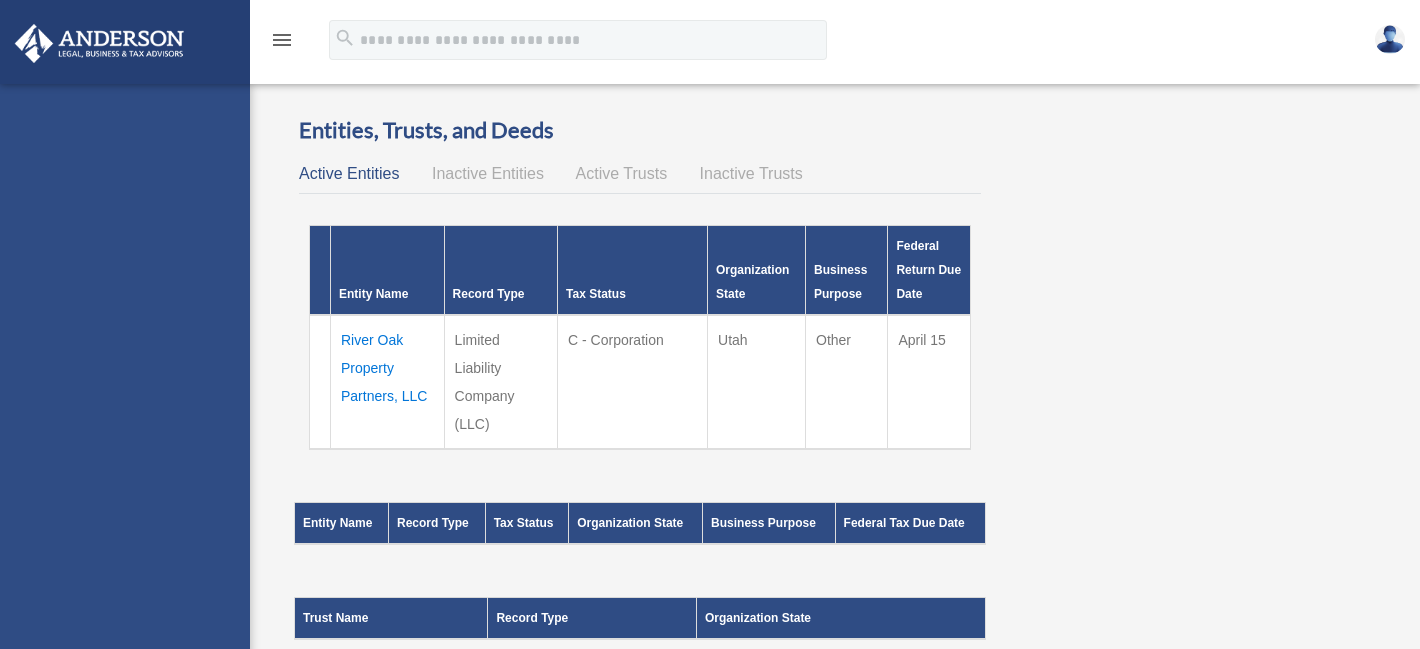 scroll, scrollTop: 0, scrollLeft: 0, axis: both 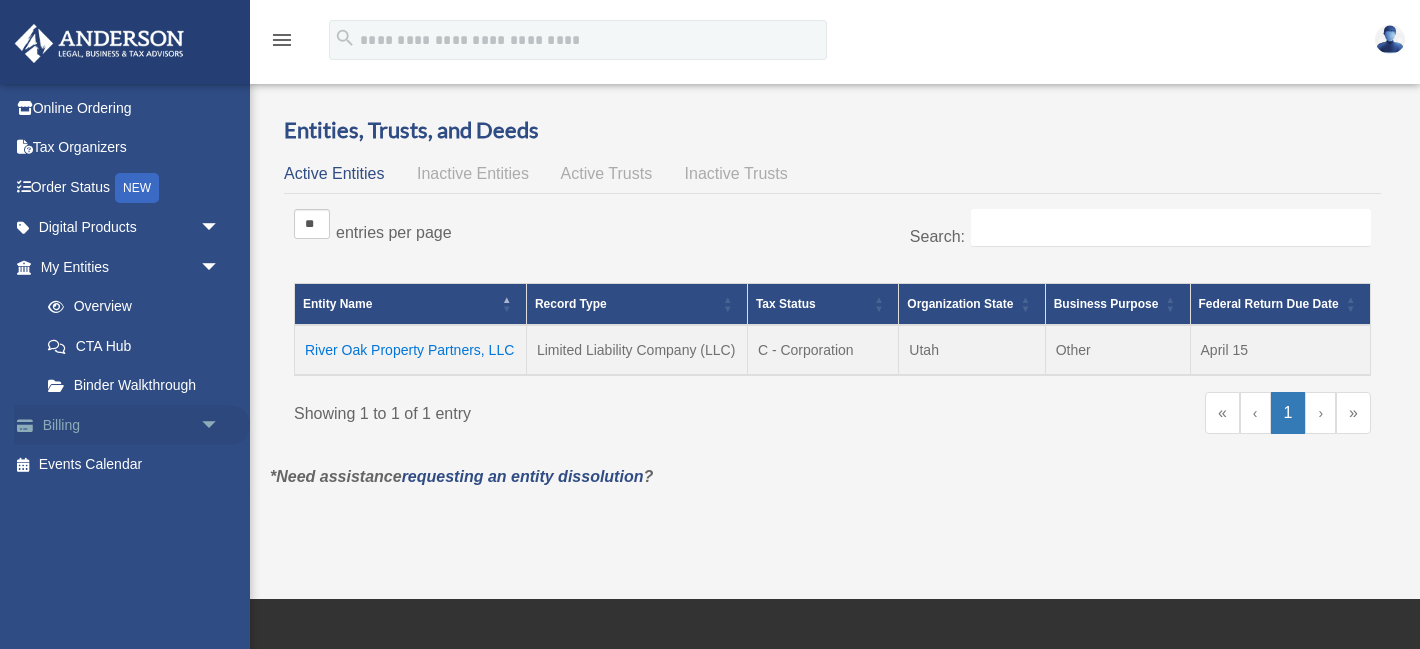 click on "Billing arrow_drop_down" at bounding box center (132, 425) 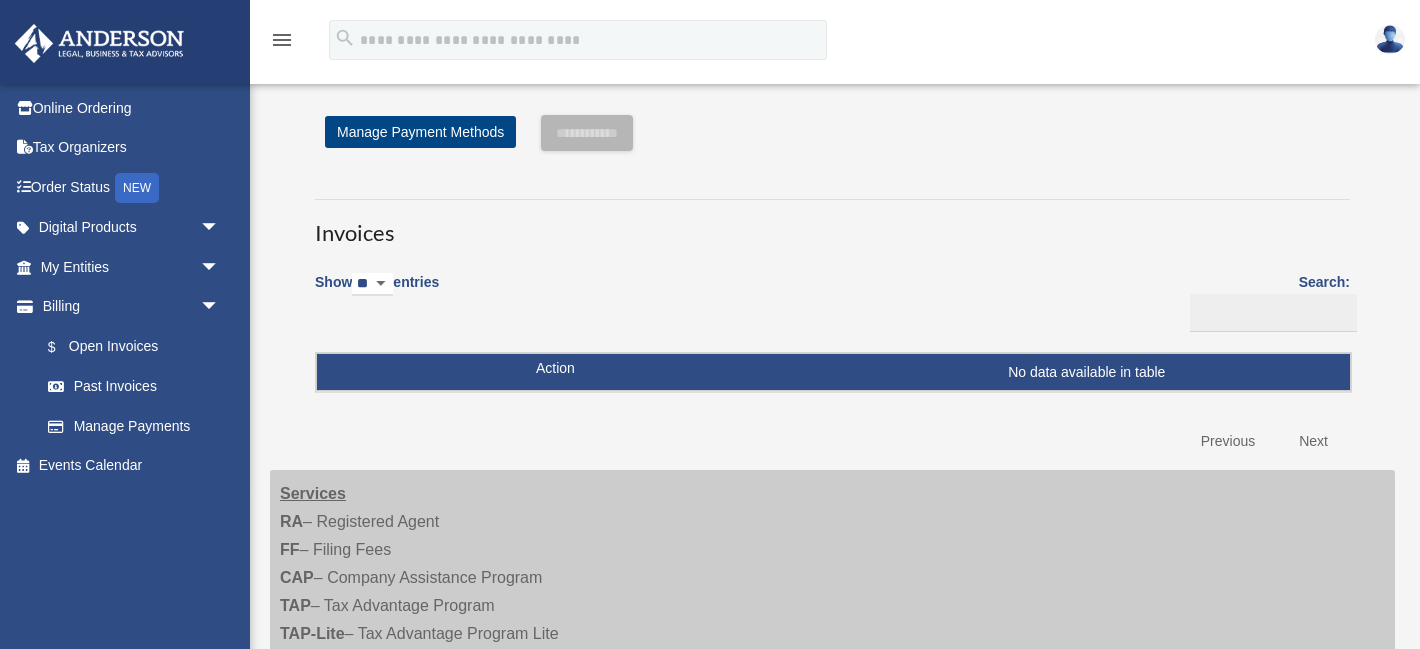 scroll, scrollTop: 0, scrollLeft: 0, axis: both 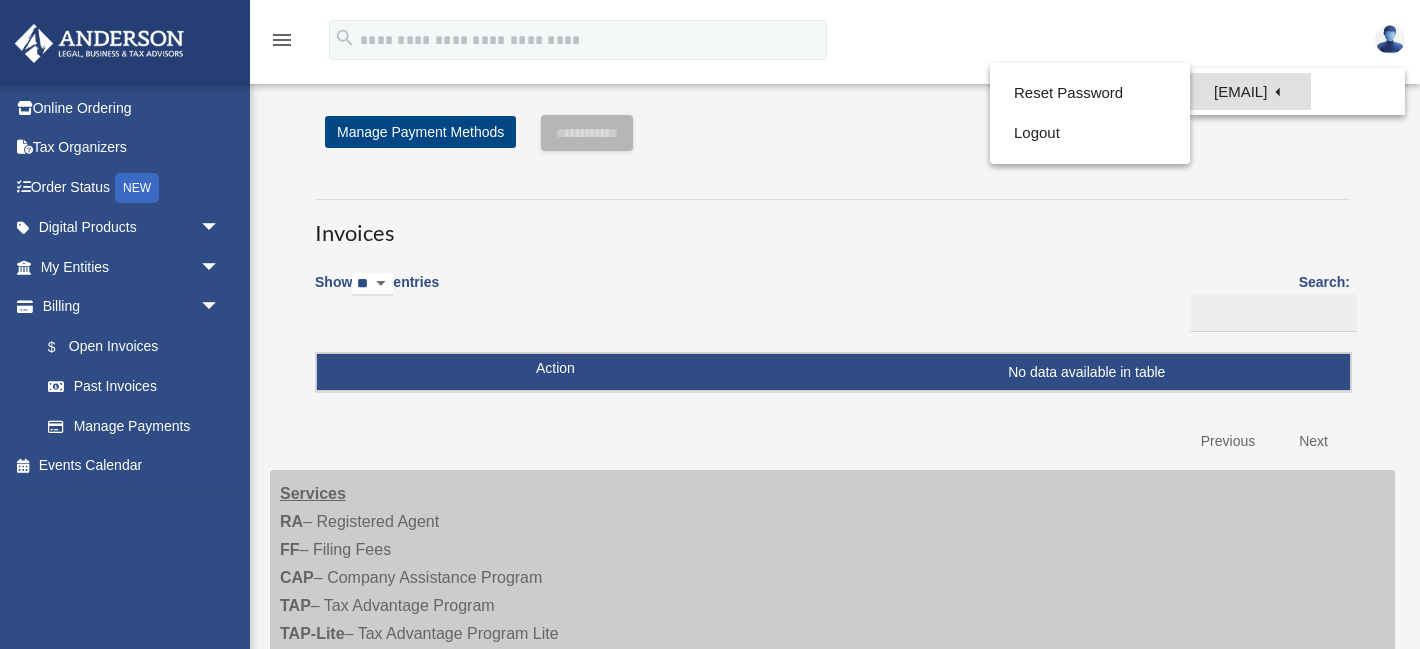 click on "[EMAIL]" at bounding box center (1250, 91) 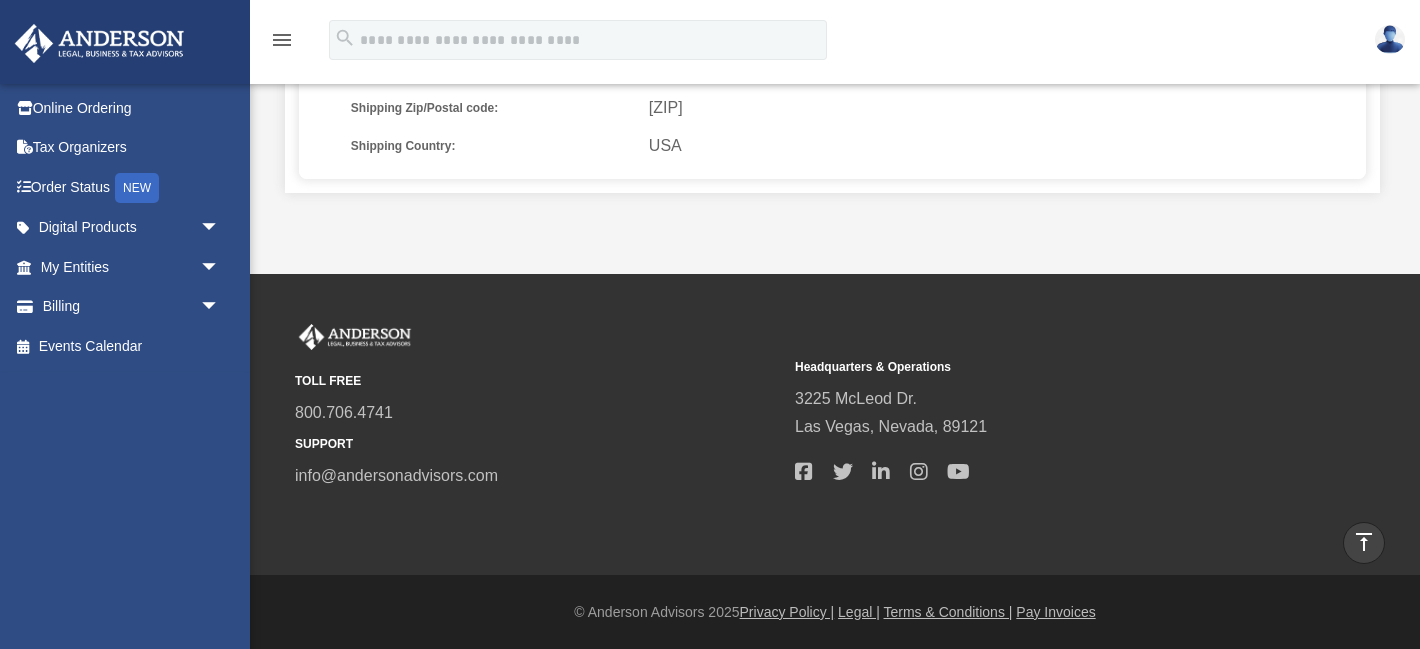 scroll, scrollTop: 0, scrollLeft: 0, axis: both 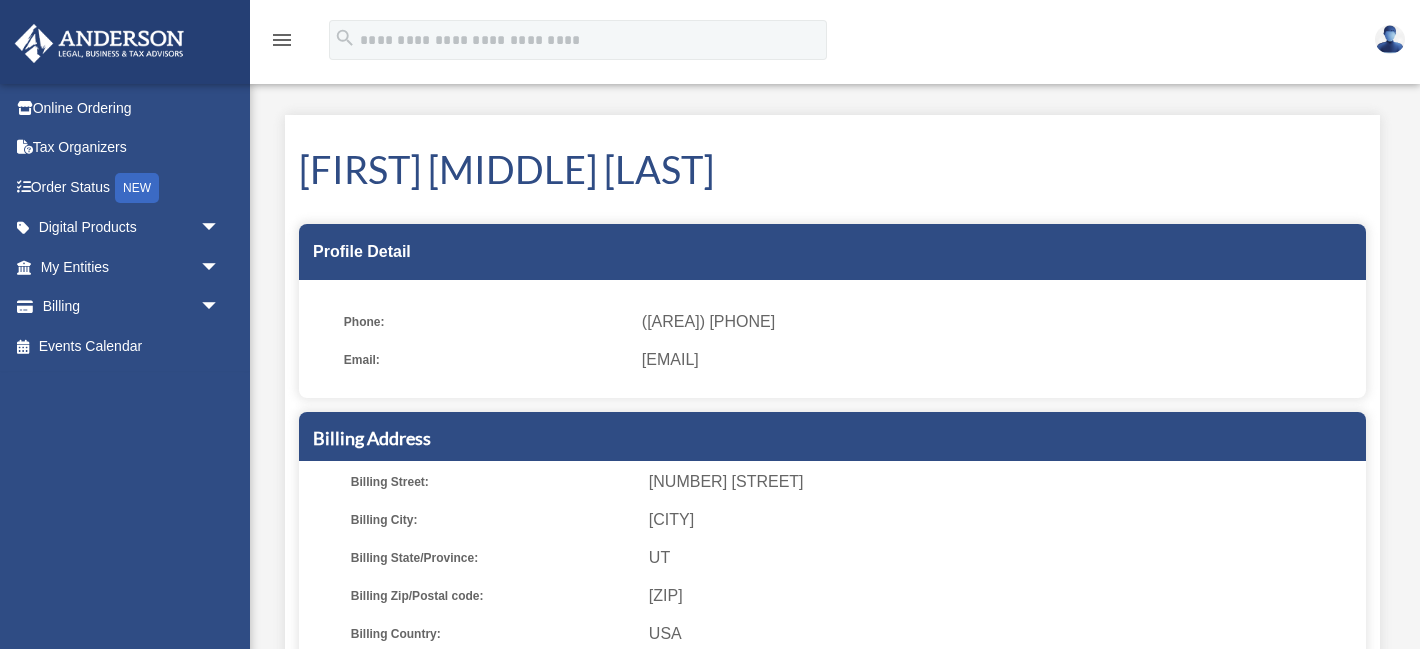 click on "Email:" at bounding box center [486, 360] 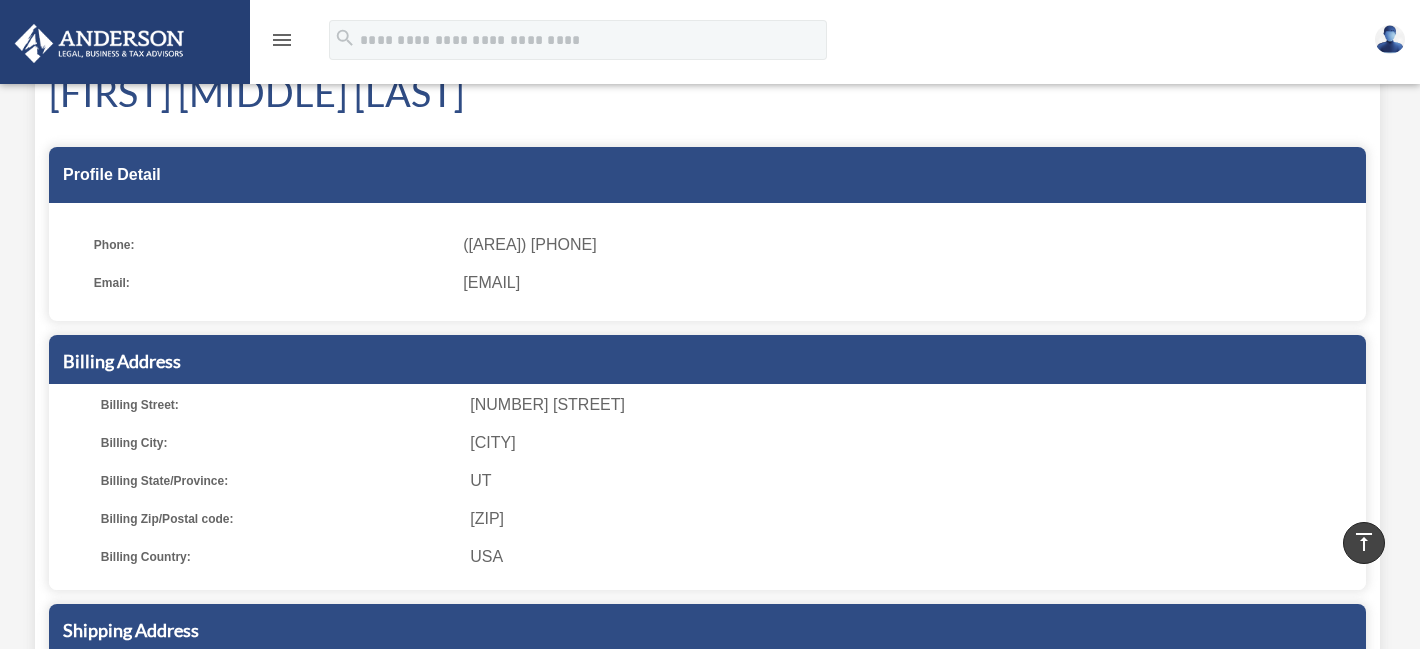 scroll, scrollTop: 0, scrollLeft: 0, axis: both 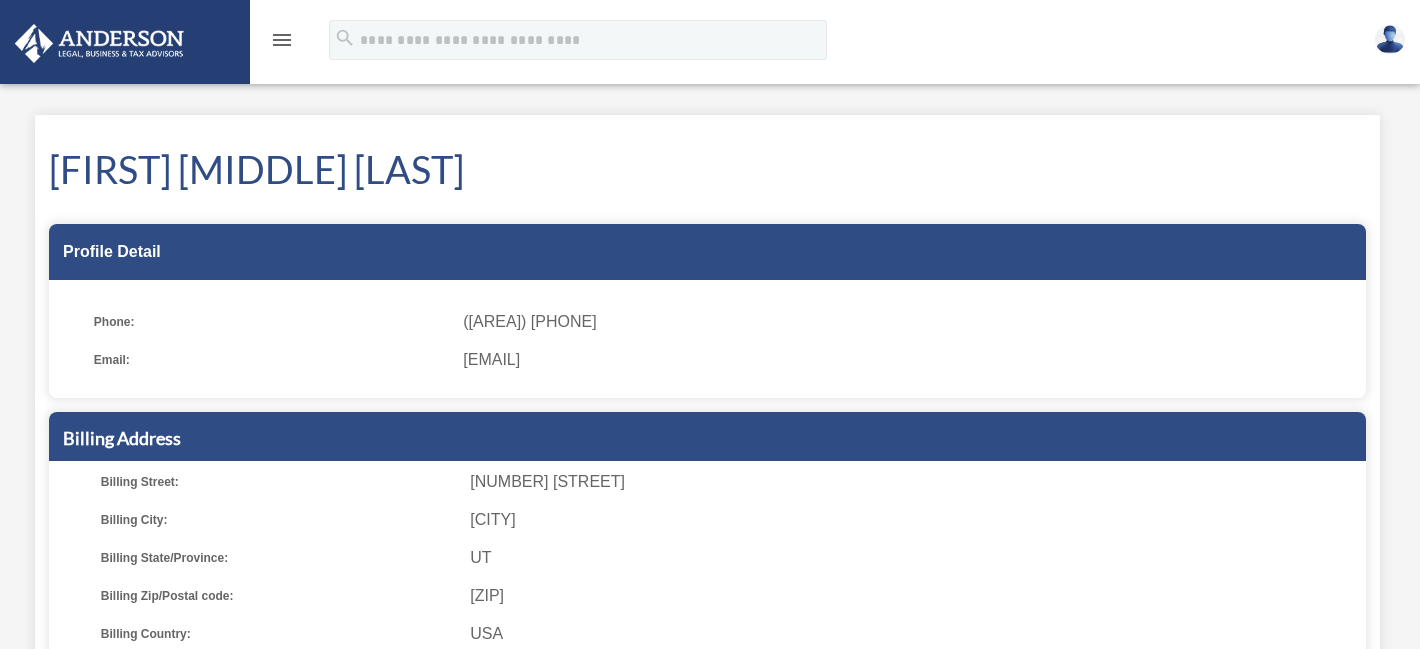 click at bounding box center (1390, 39) 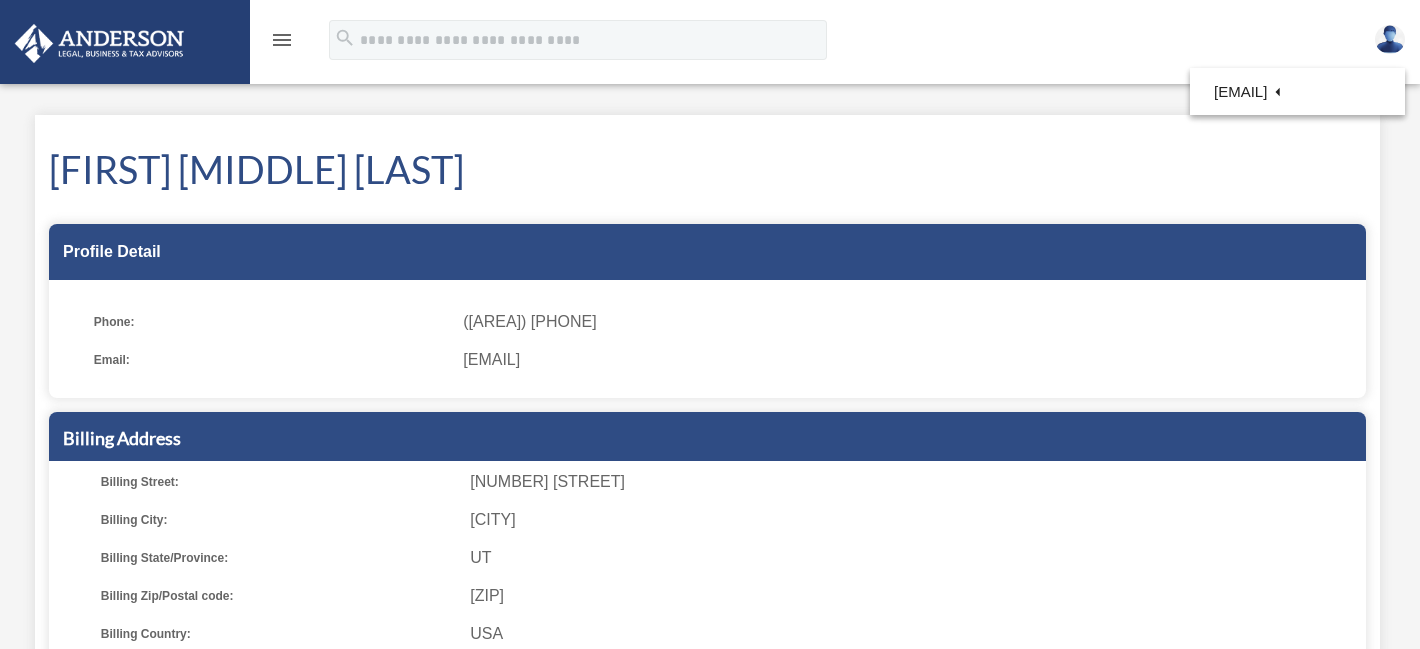 click on "menu" at bounding box center (282, 40) 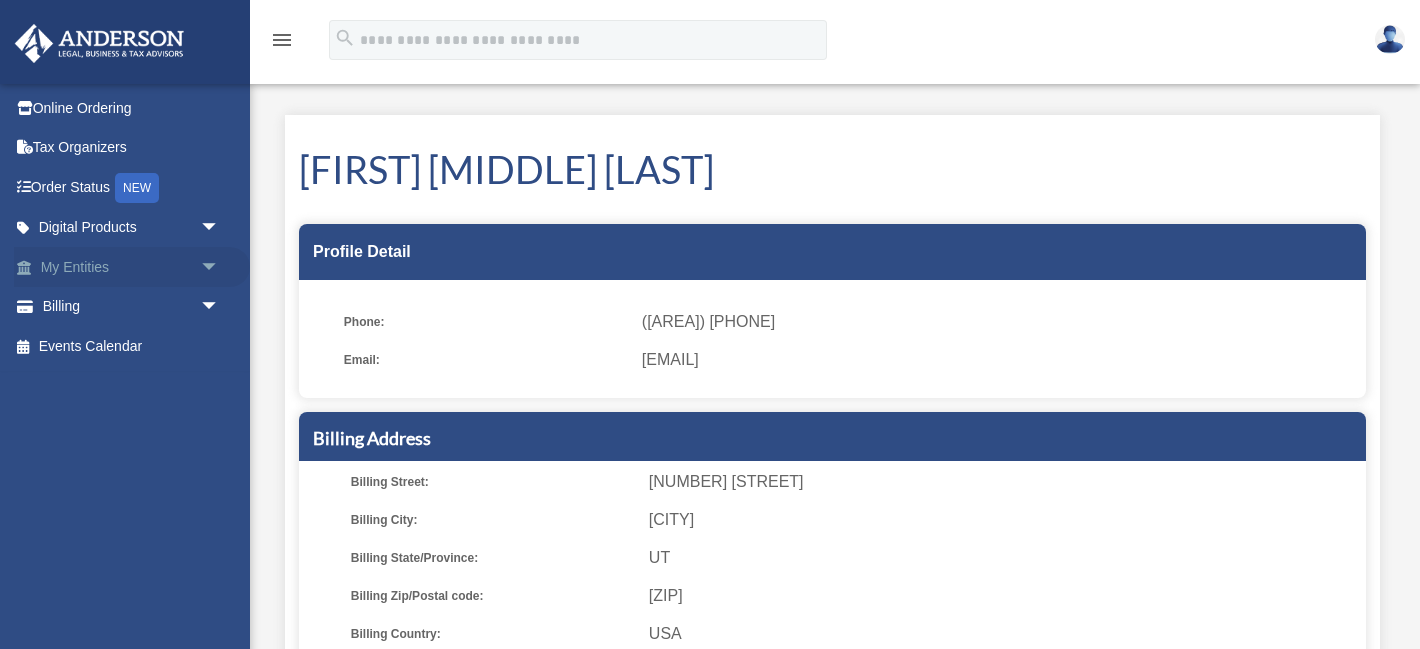 click on "arrow_drop_down" at bounding box center (220, 267) 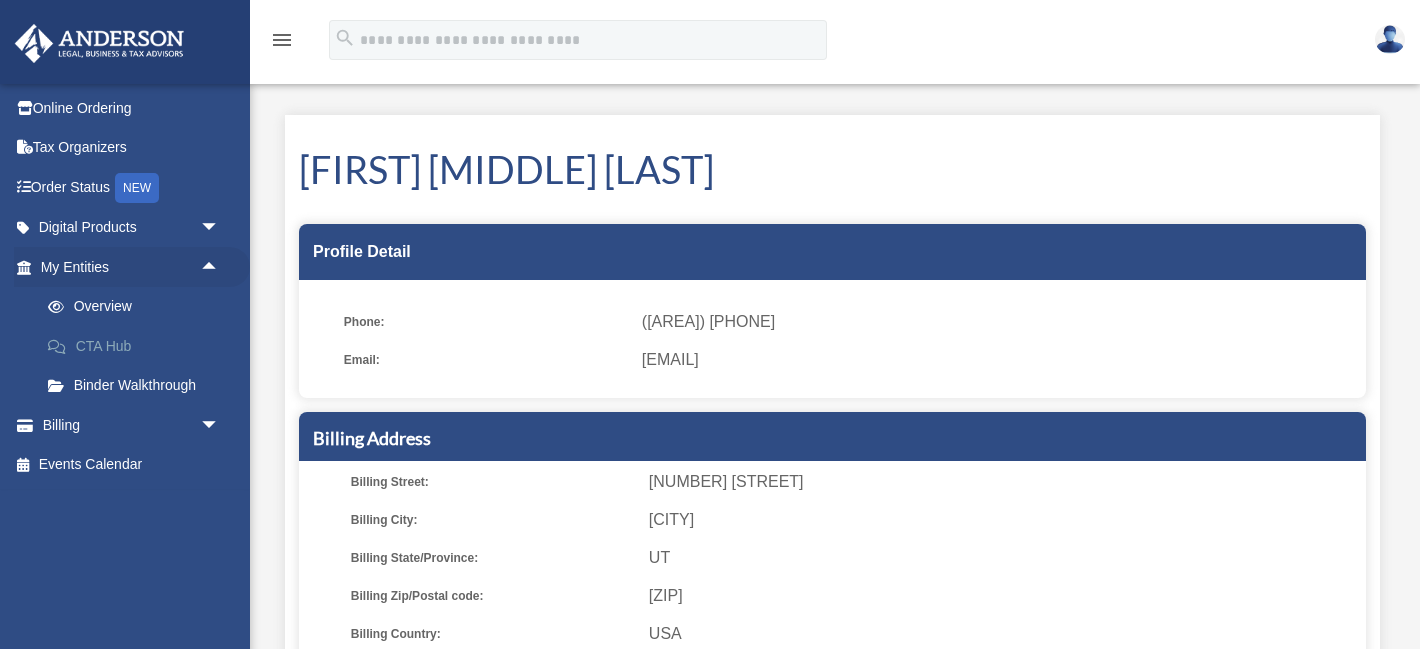 click on "CTA Hub" at bounding box center (139, 346) 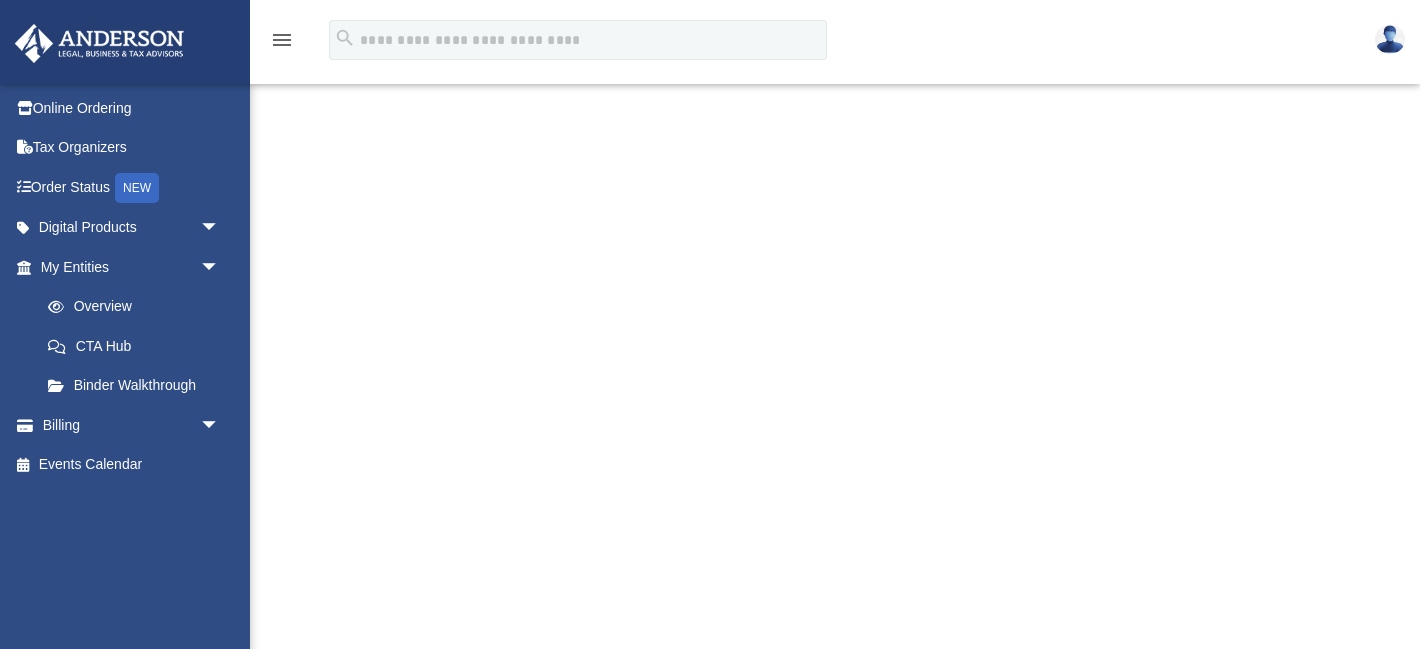 scroll, scrollTop: 763, scrollLeft: 0, axis: vertical 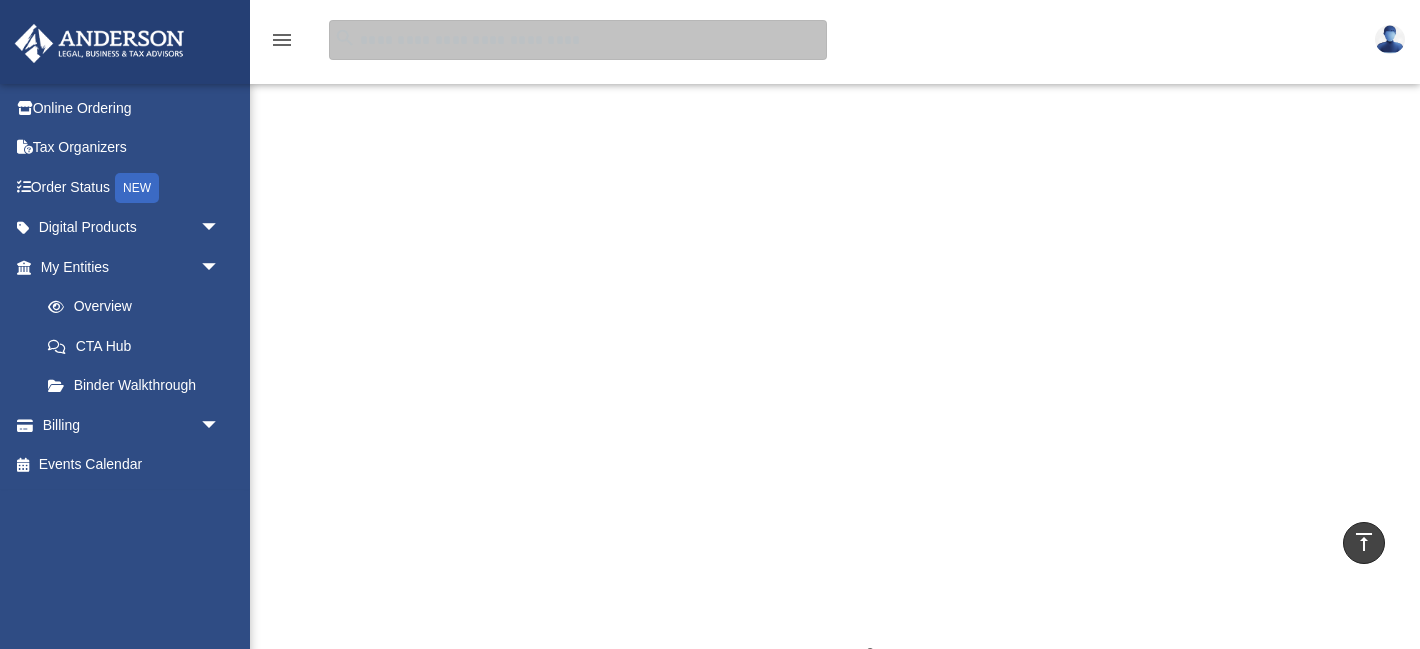 click at bounding box center (578, 40) 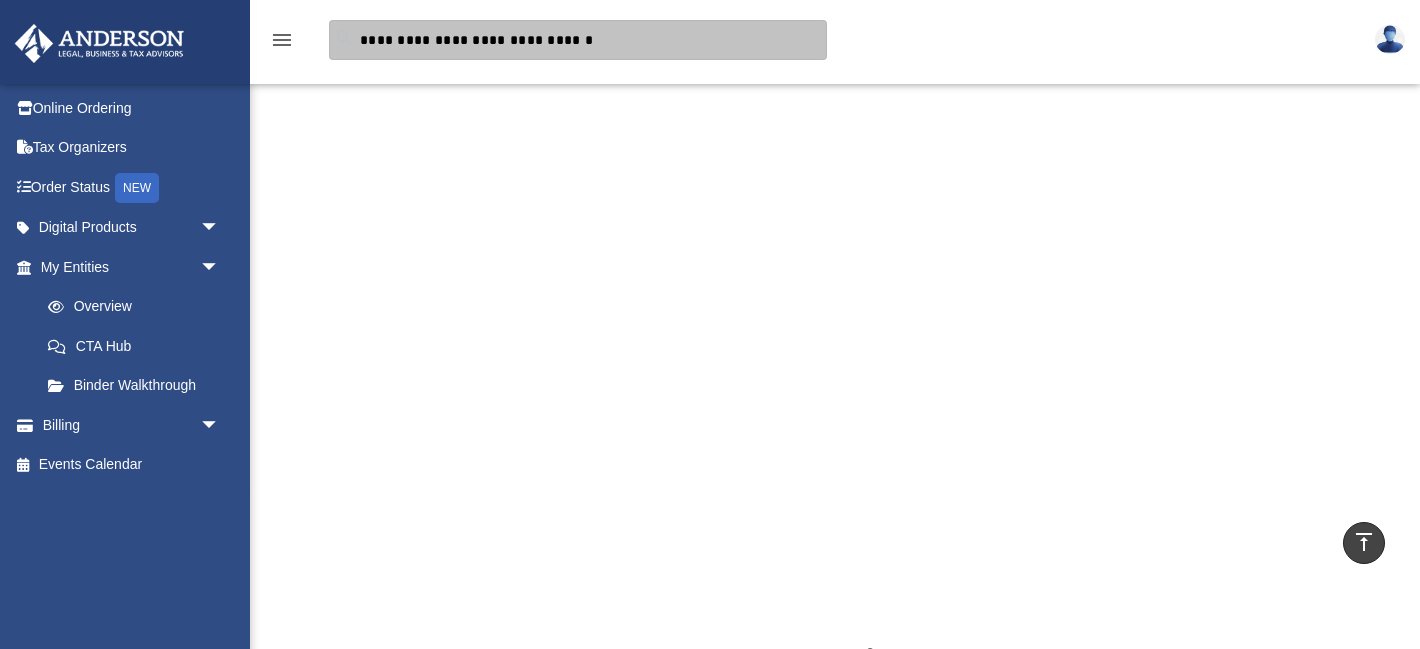 type on "**********" 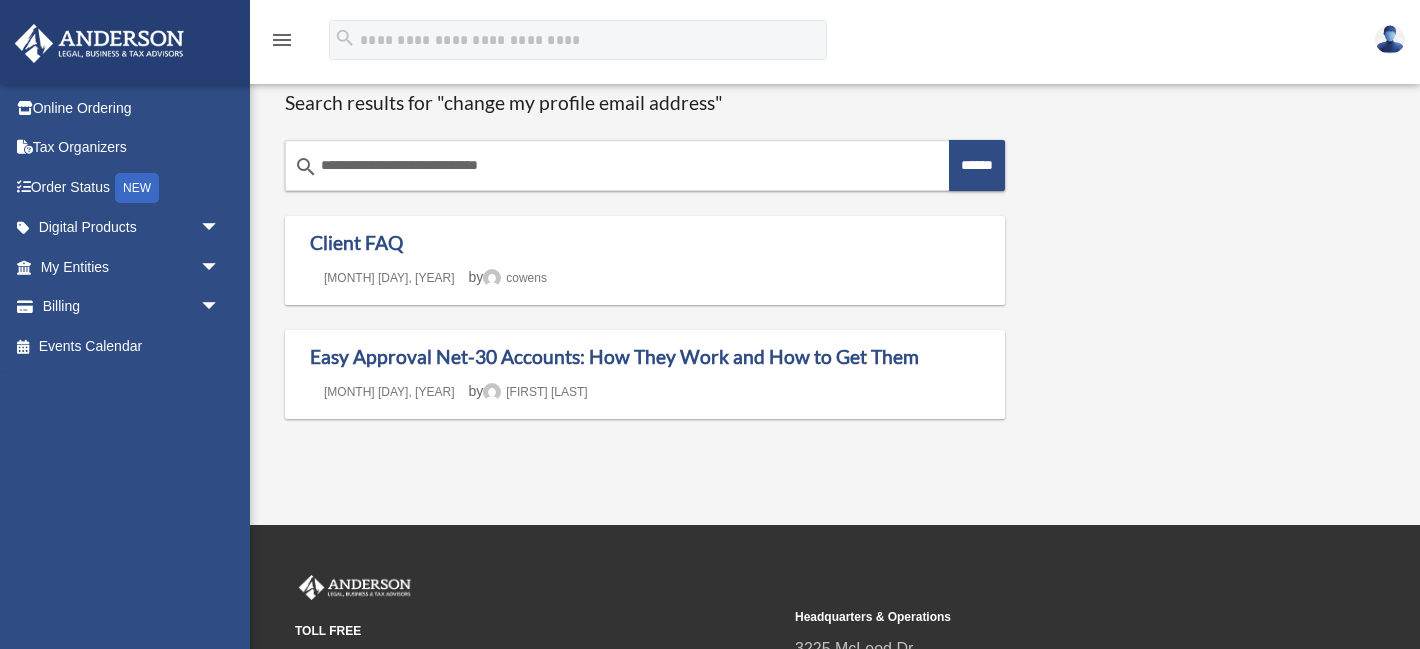 scroll, scrollTop: 0, scrollLeft: 0, axis: both 